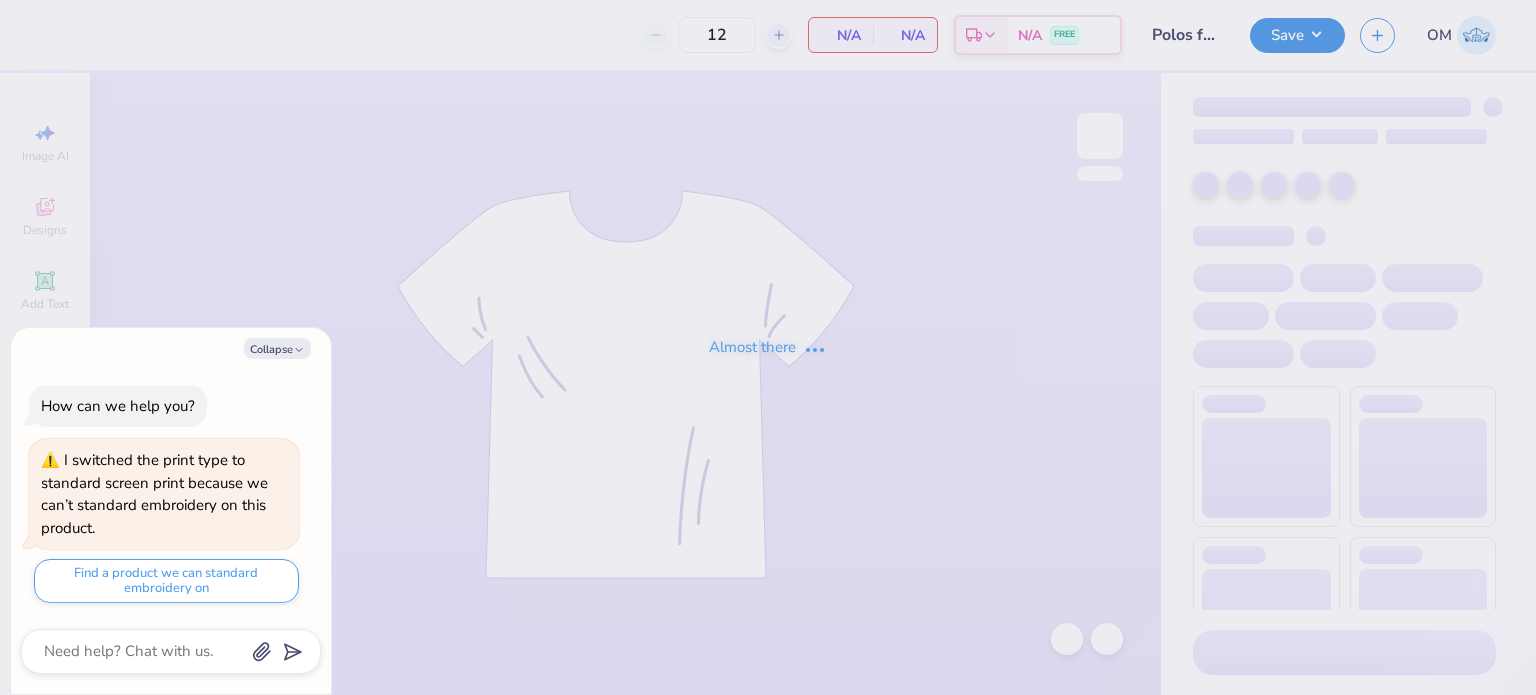 scroll, scrollTop: 0, scrollLeft: 0, axis: both 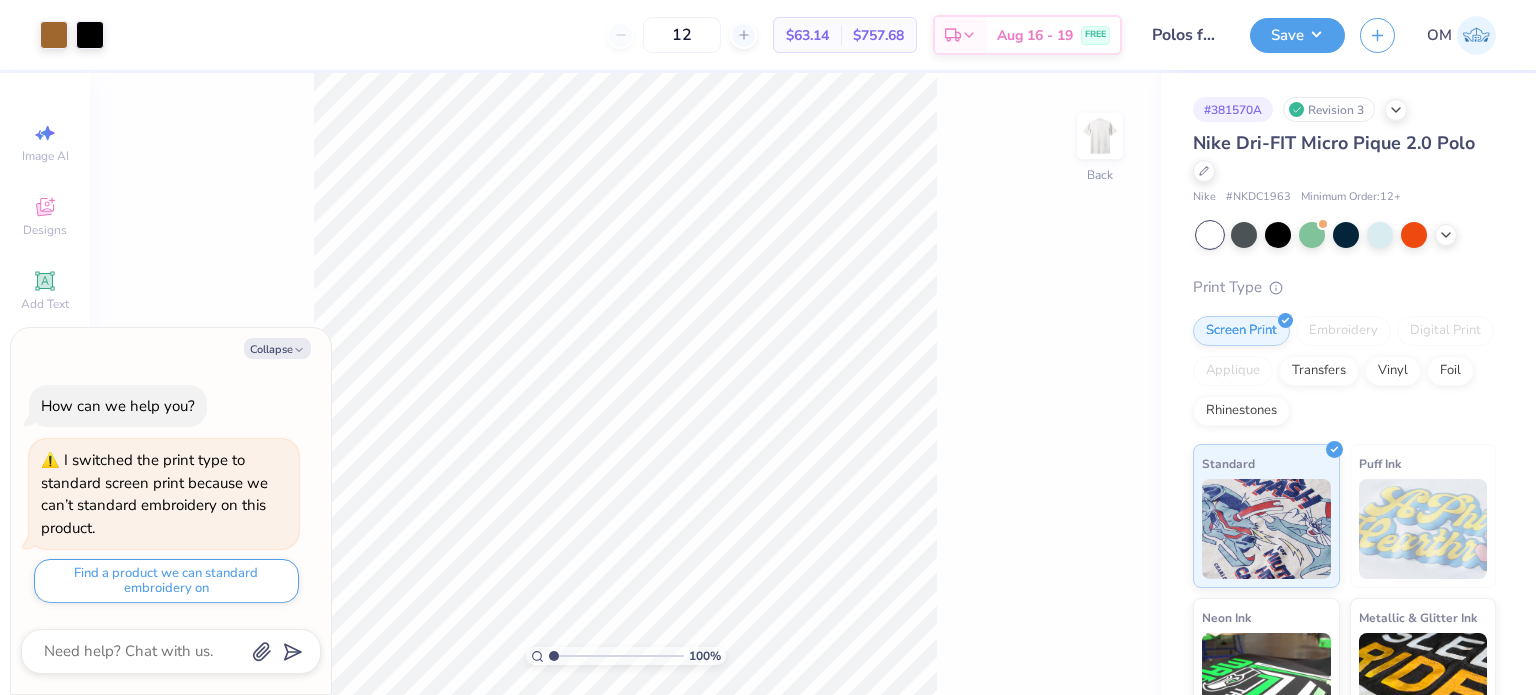 type on "x" 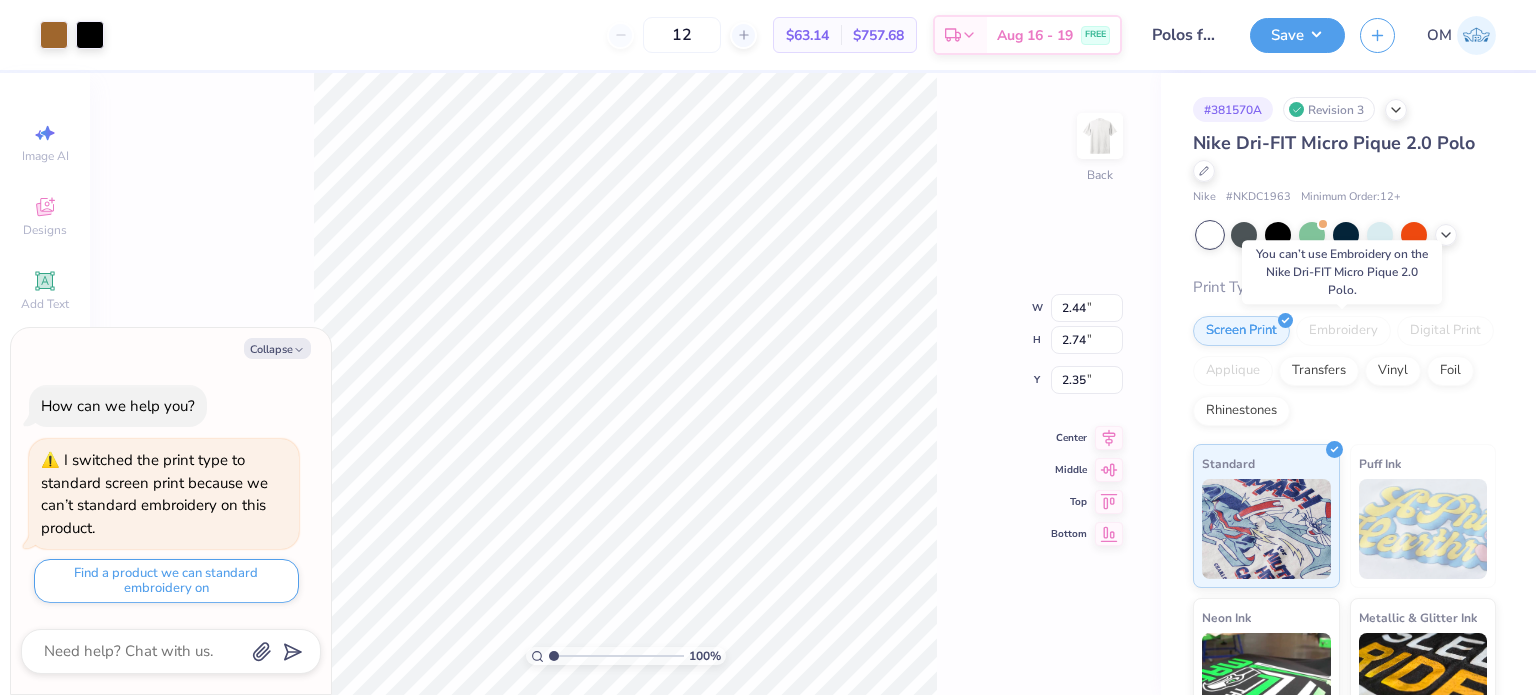 click on "Embroidery" at bounding box center (1343, 331) 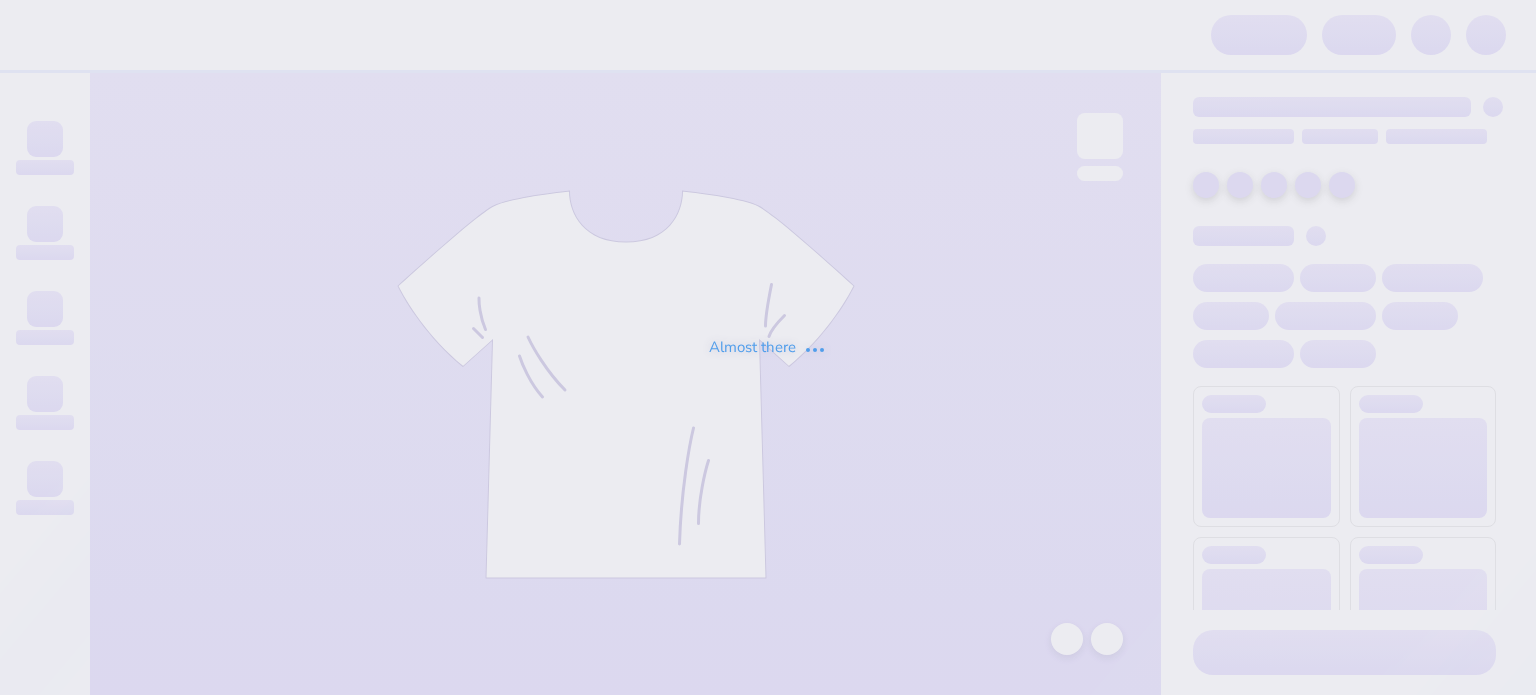 scroll, scrollTop: 0, scrollLeft: 0, axis: both 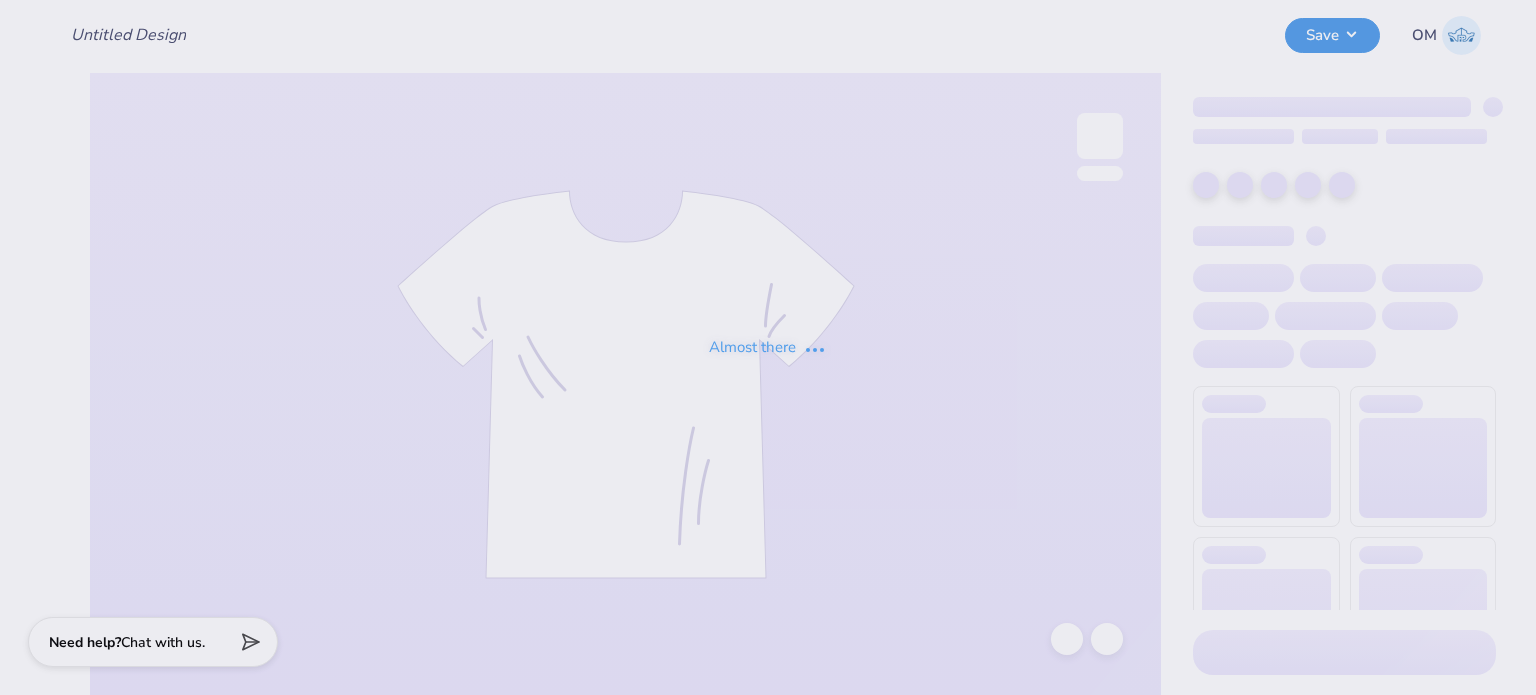 type on "Polos for Mosaic outdoor Living Connecting" 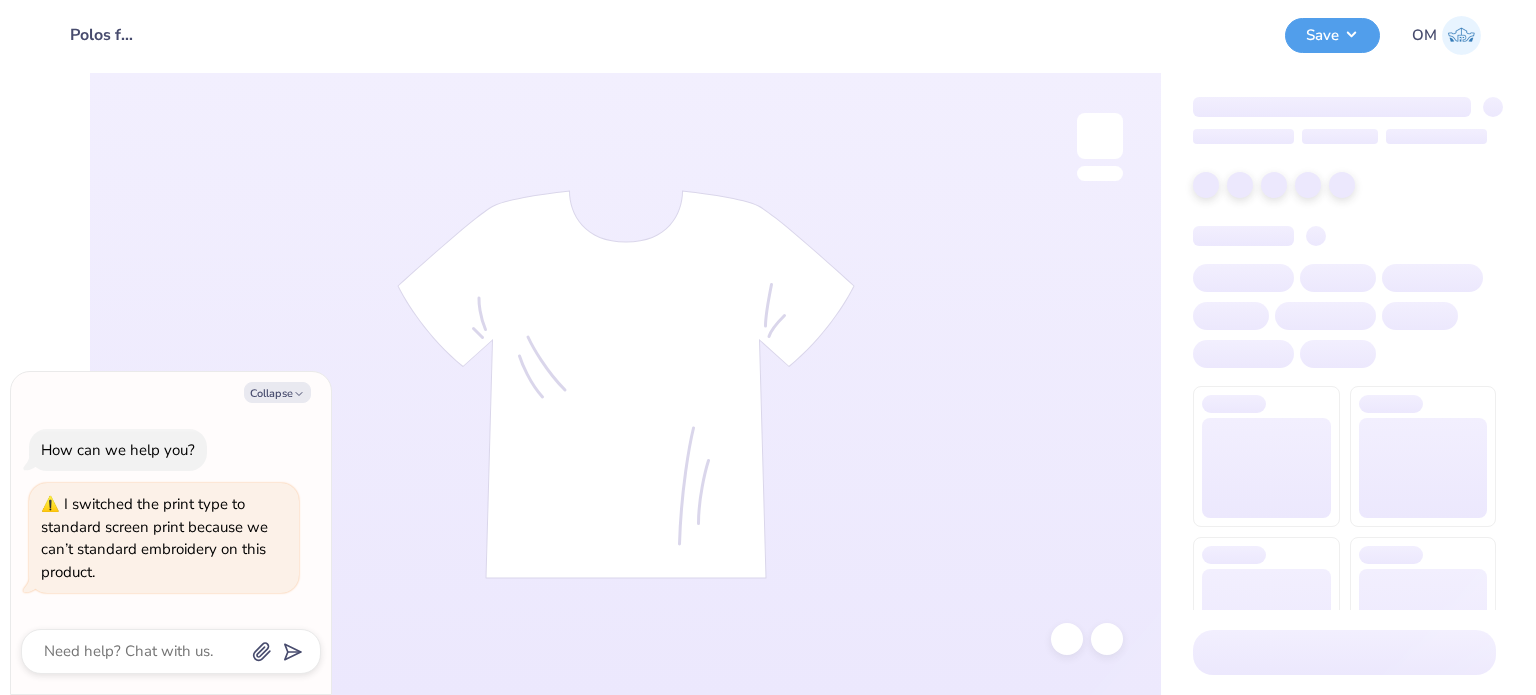 type on "x" 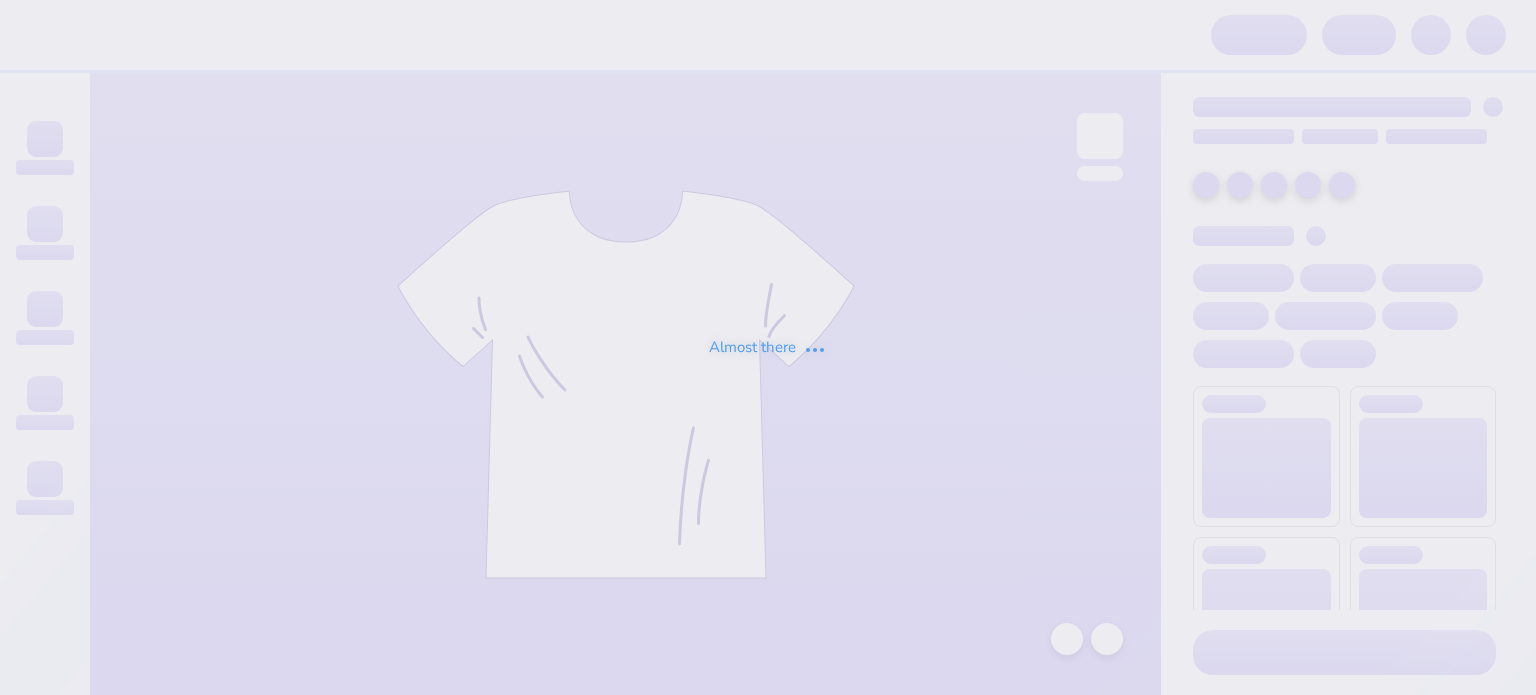 scroll, scrollTop: 0, scrollLeft: 0, axis: both 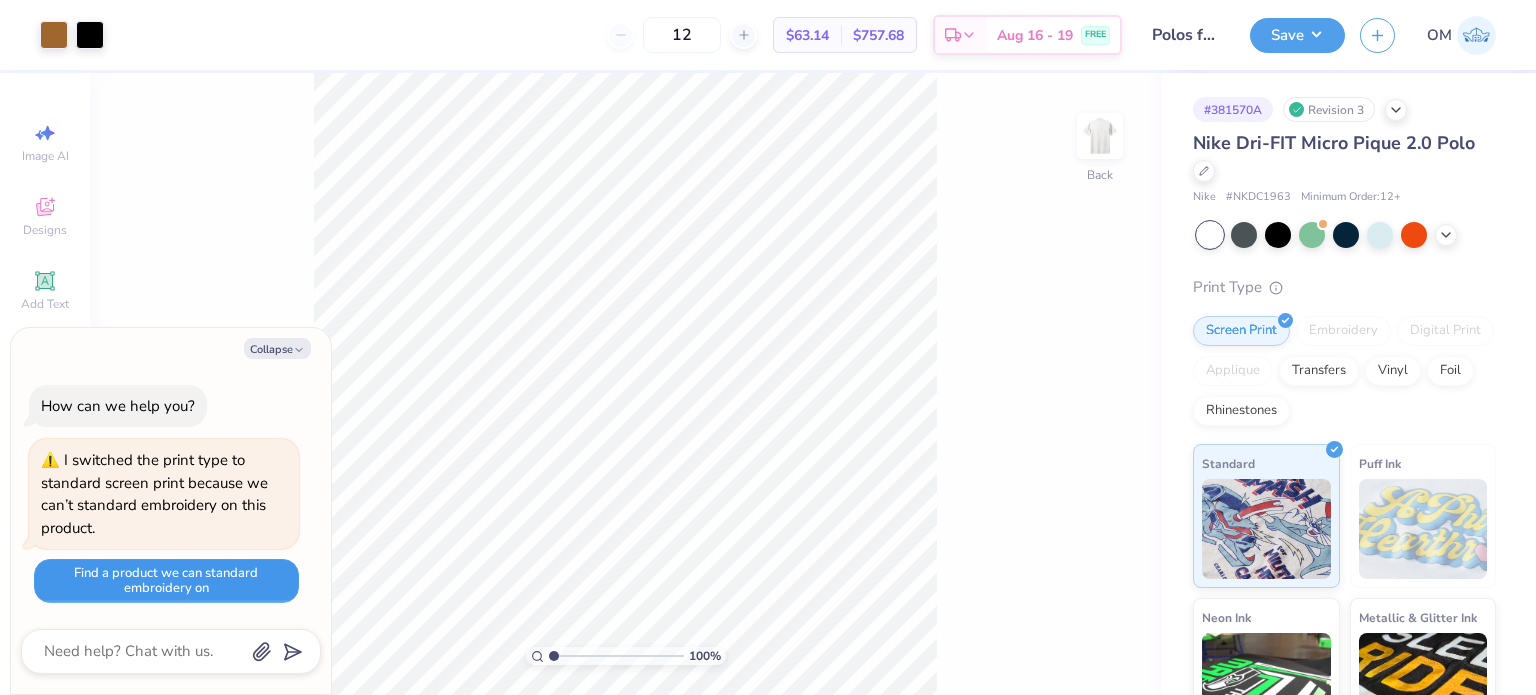 click on "Find a product we can standard embroidery on" at bounding box center (166, 581) 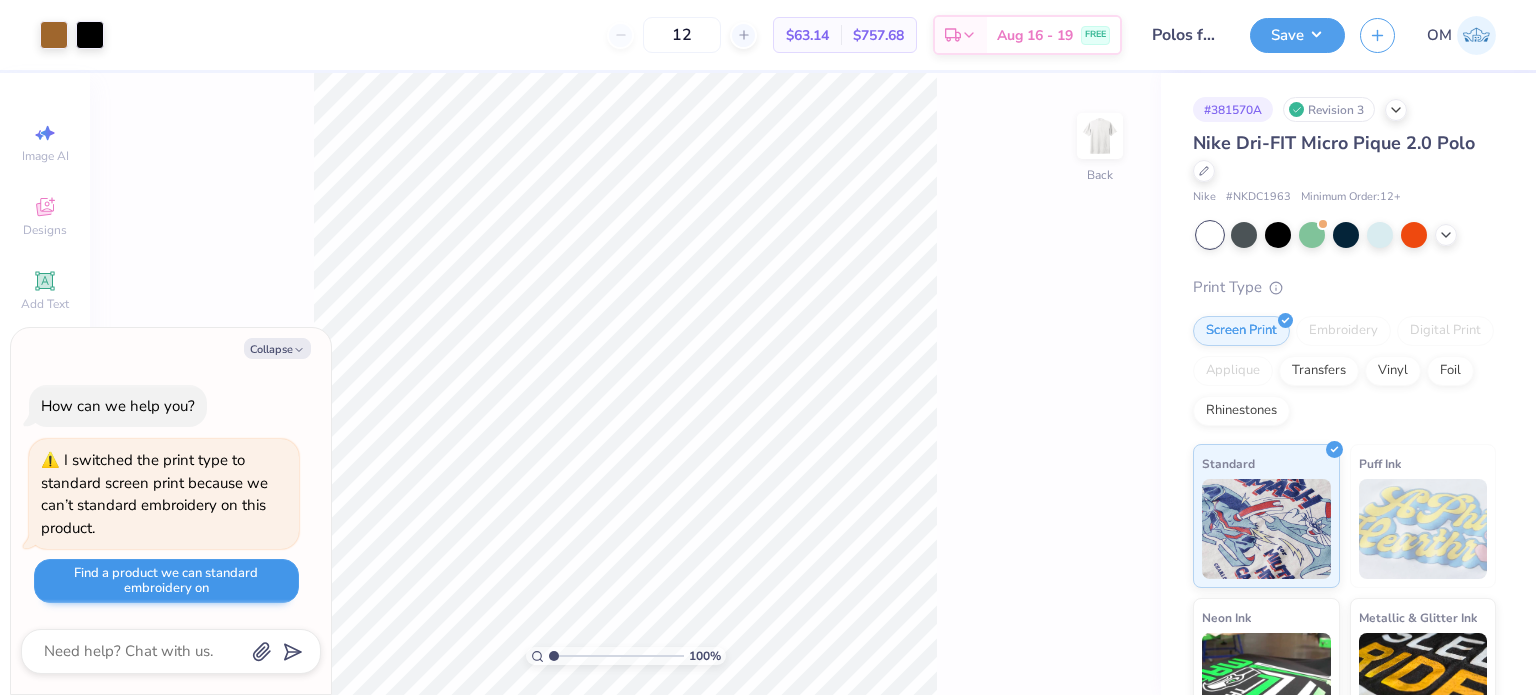 type on "x" 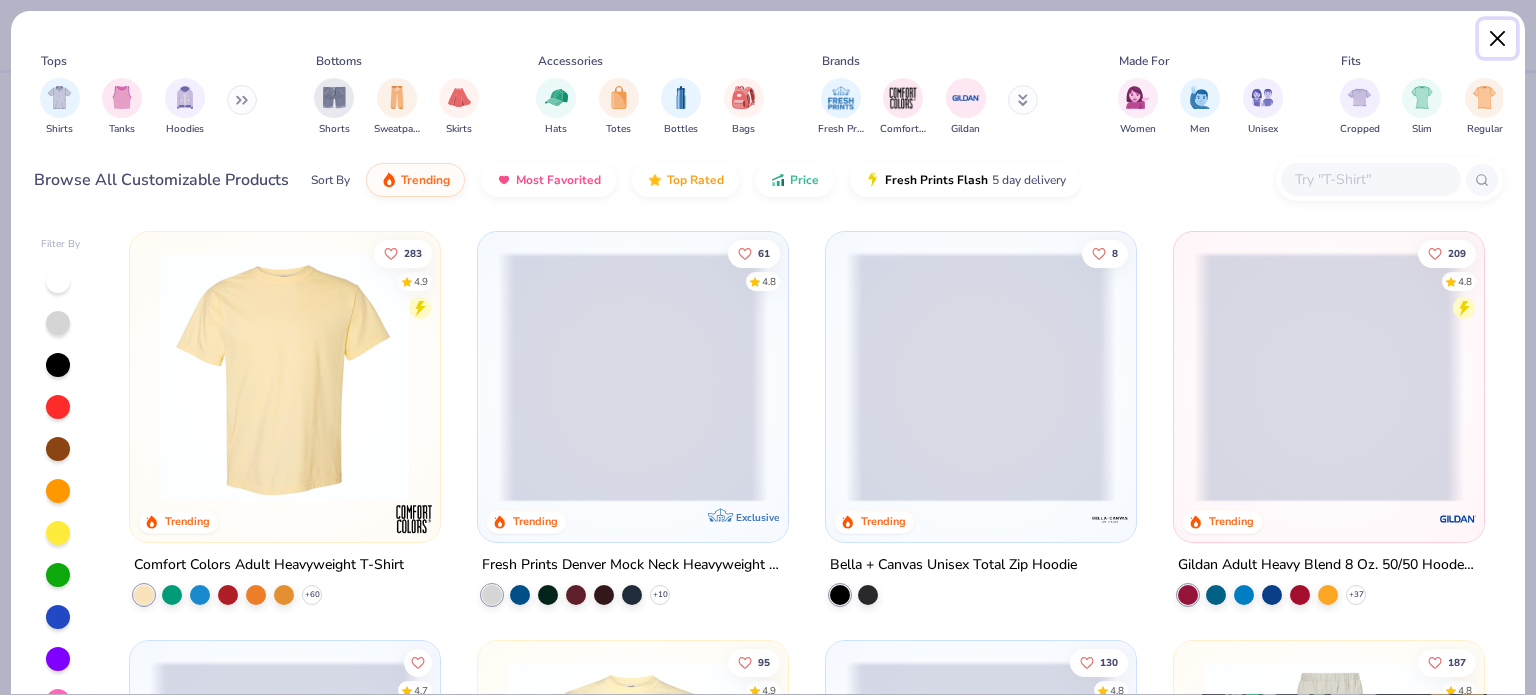 click at bounding box center [1498, 39] 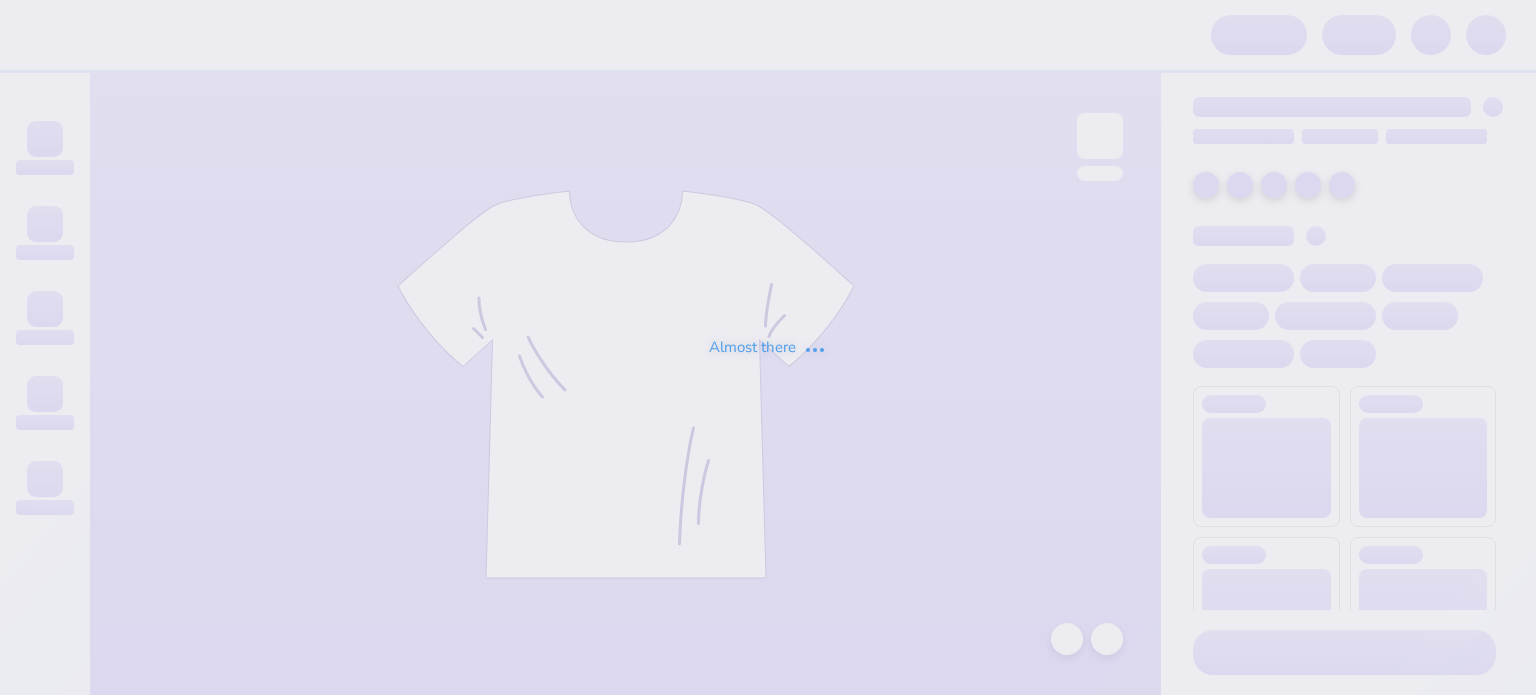 scroll, scrollTop: 0, scrollLeft: 0, axis: both 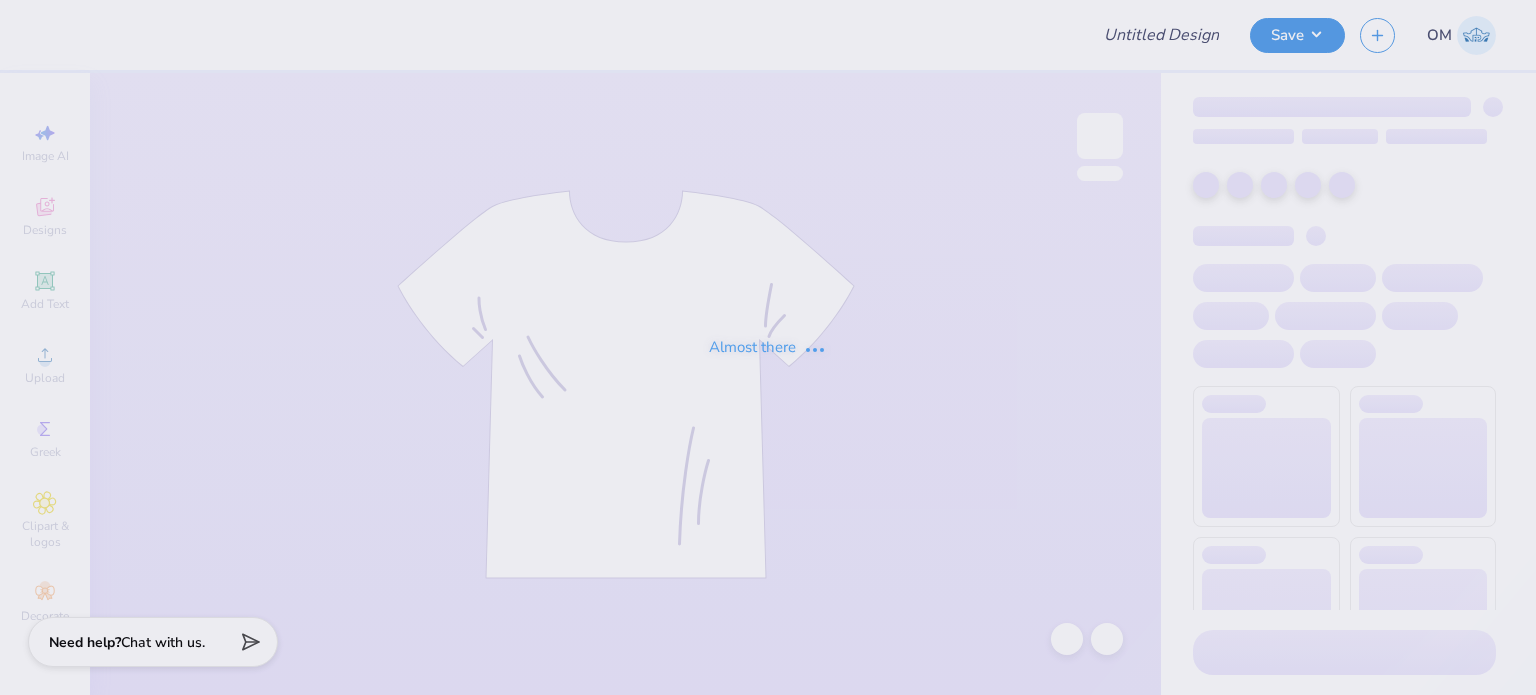 type on "Polos for Mosaic outdoor Living Connecting" 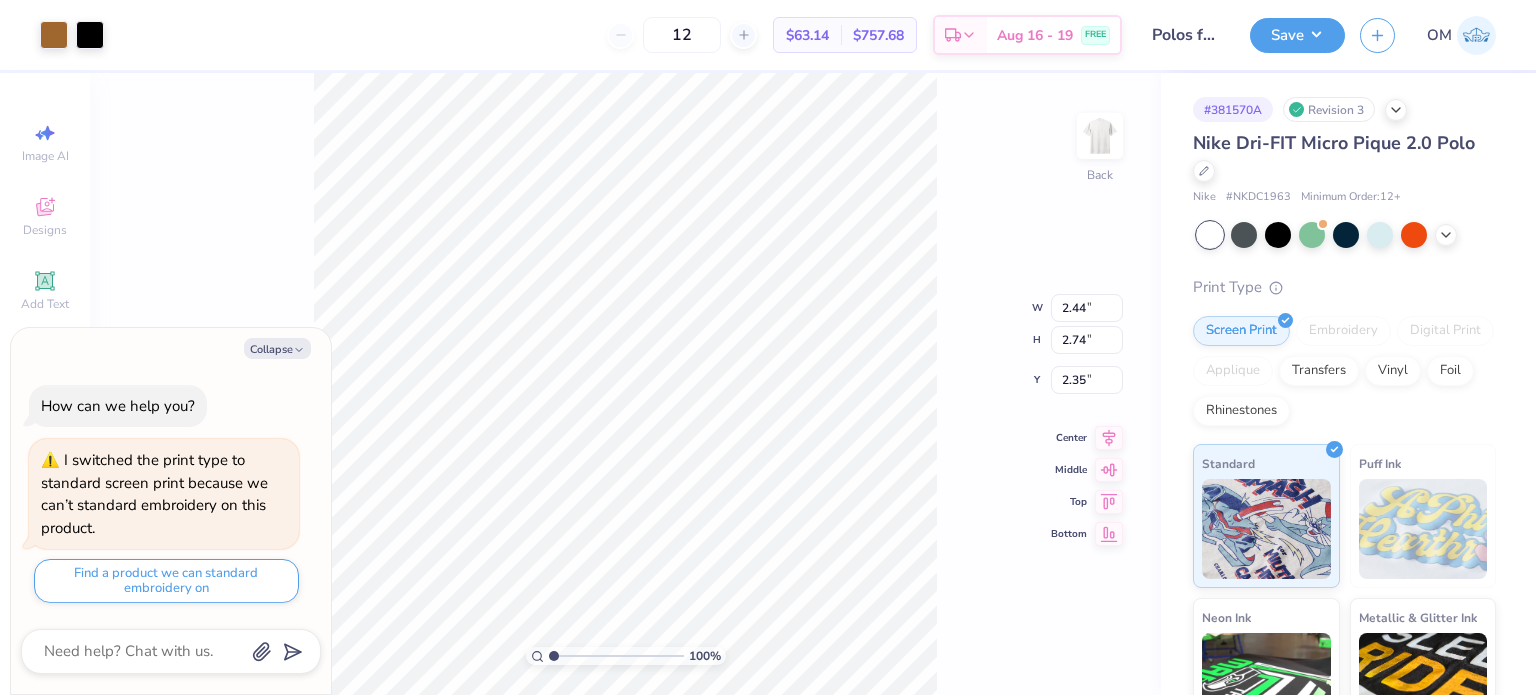 type on "x" 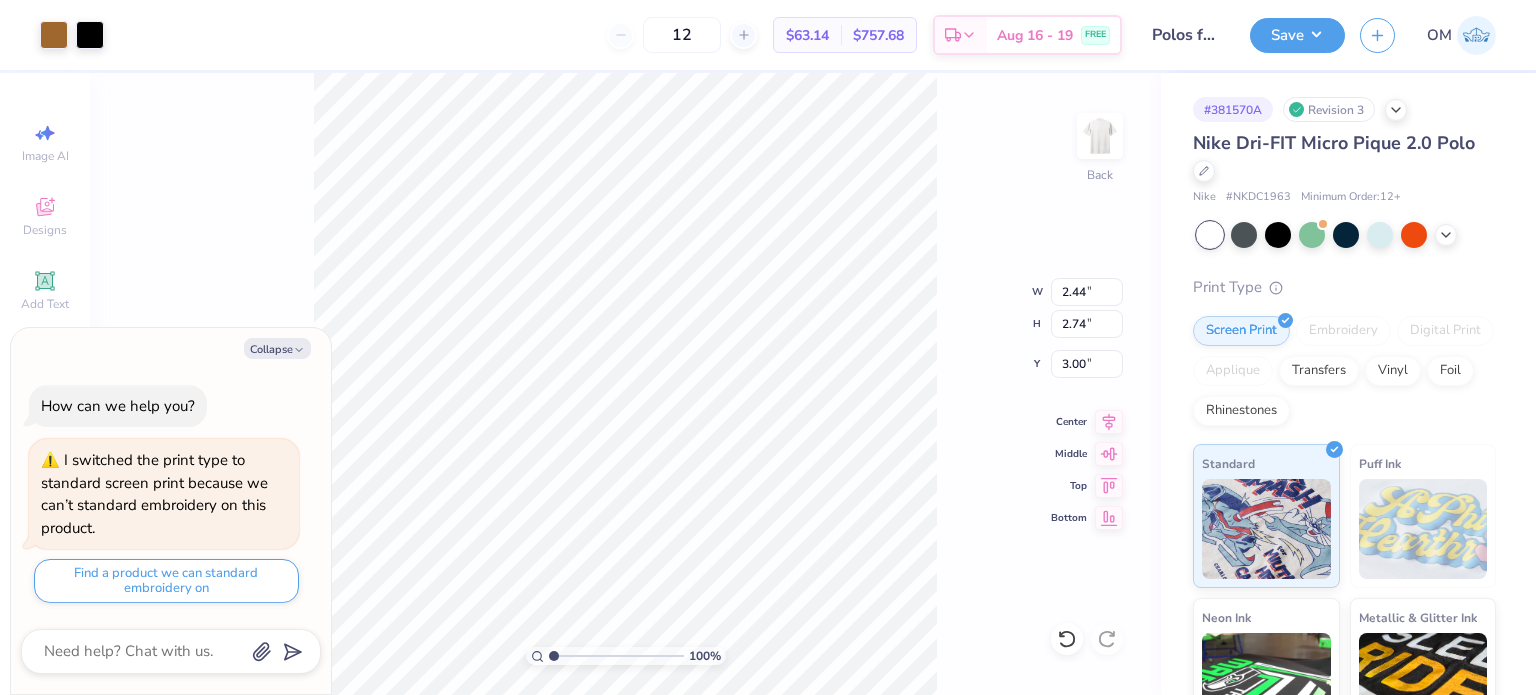 type on "x" 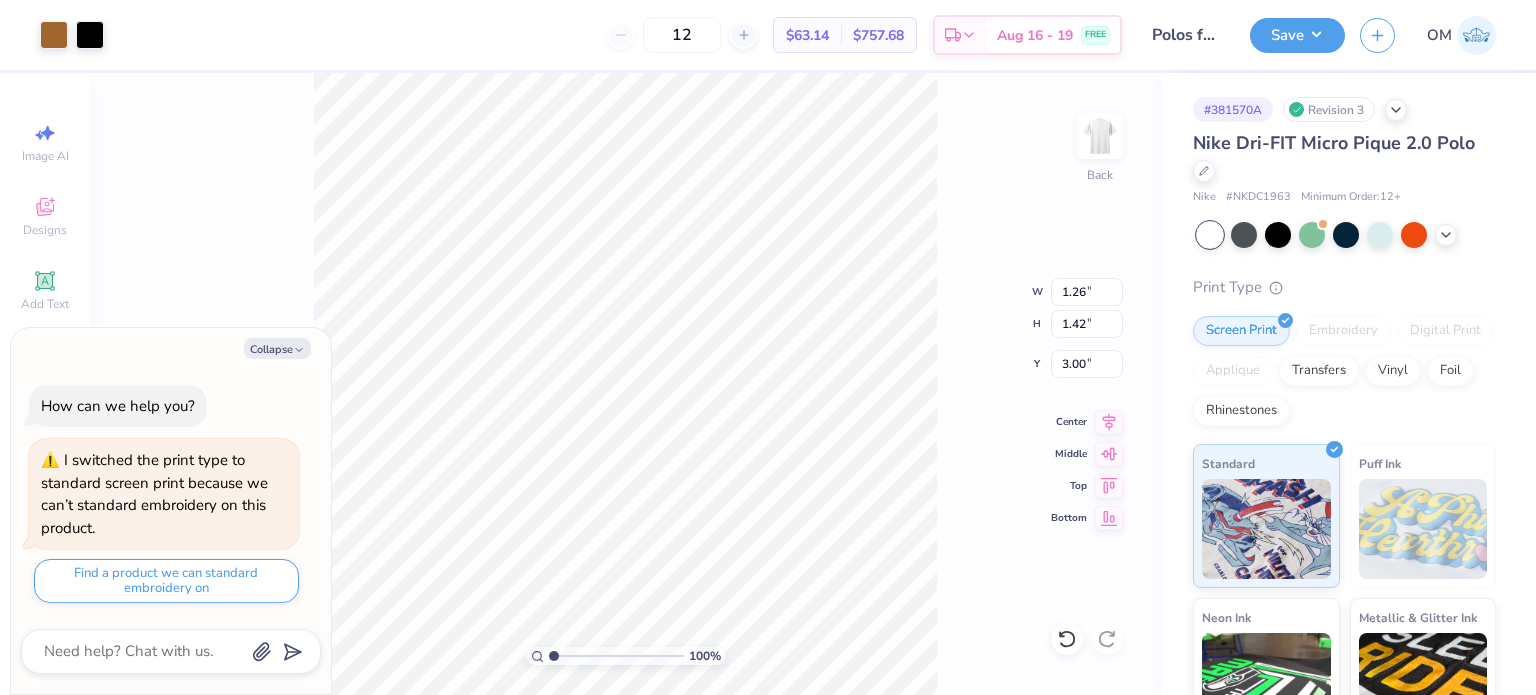 type on "x" 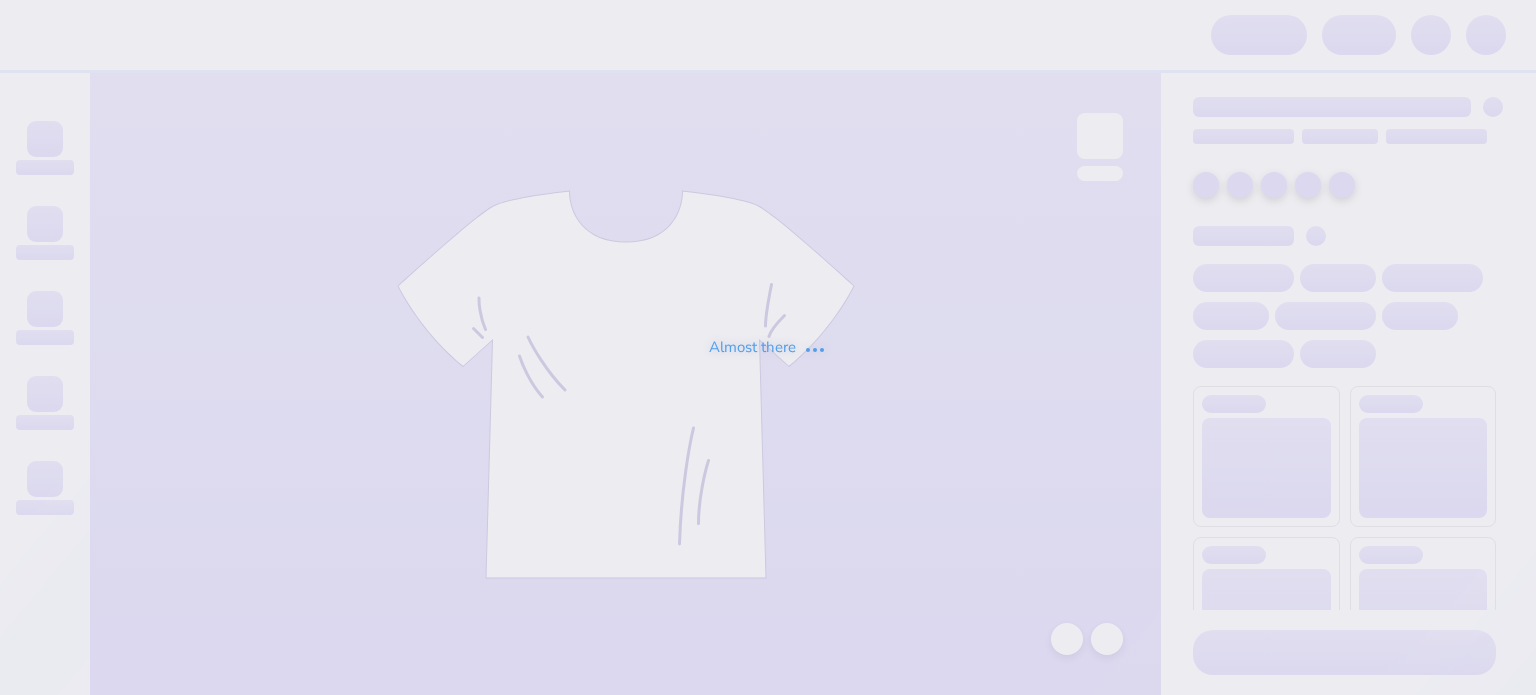 scroll, scrollTop: 0, scrollLeft: 0, axis: both 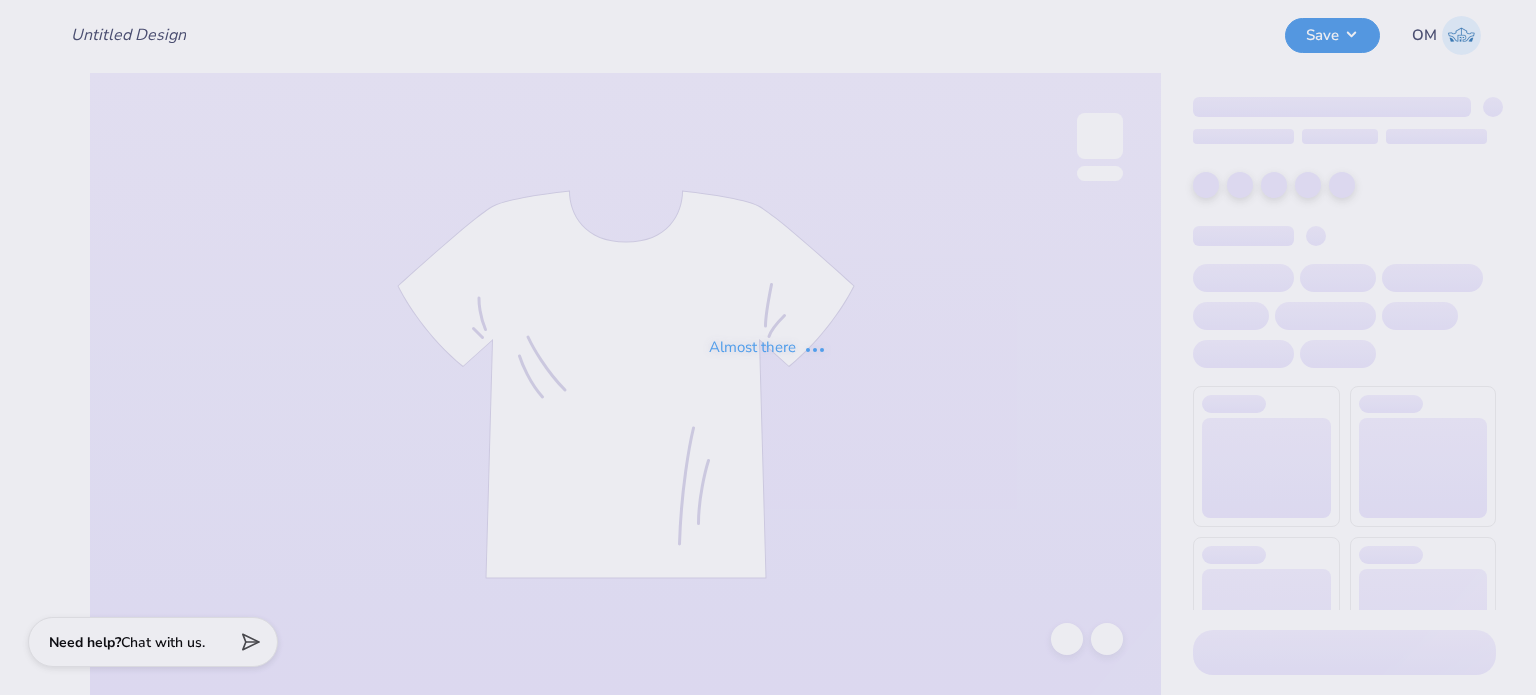 type on "Polos for Mosaic outdoor Living Connecting" 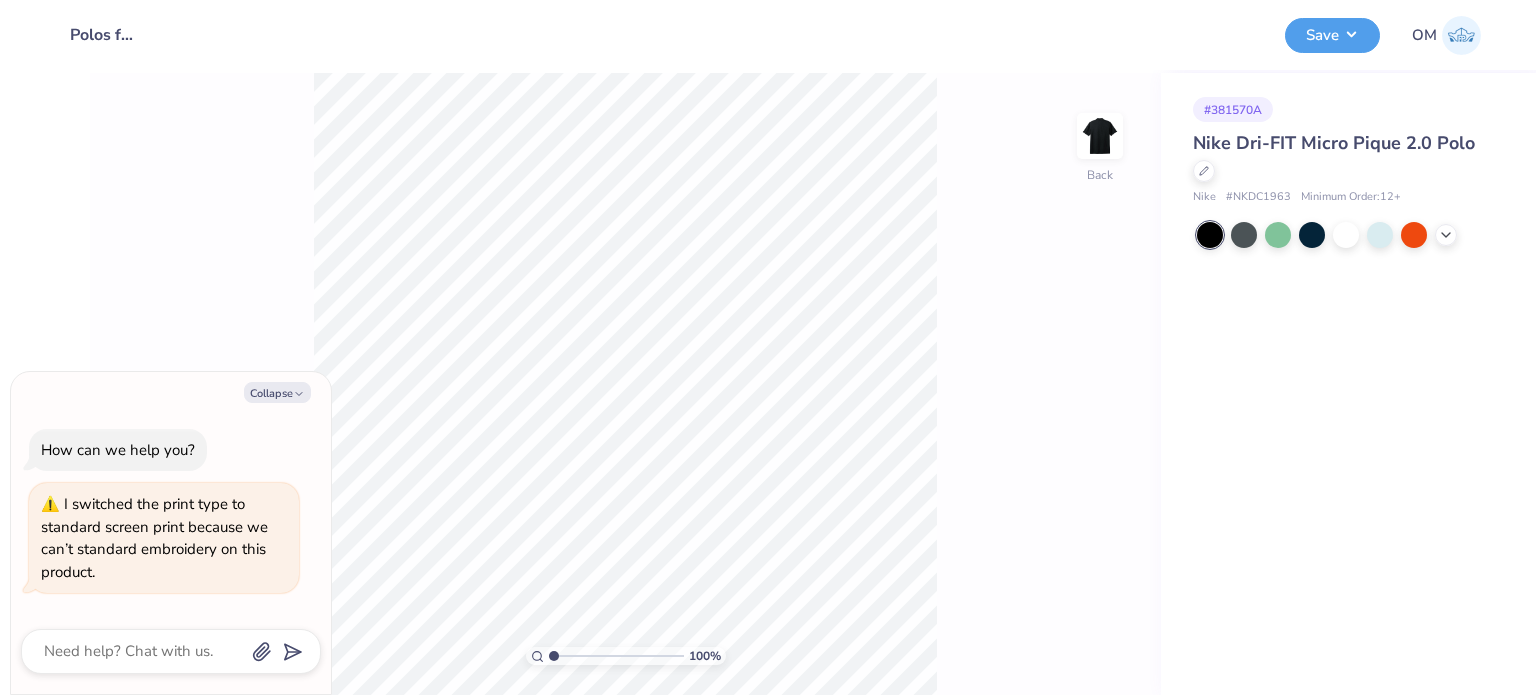 type on "x" 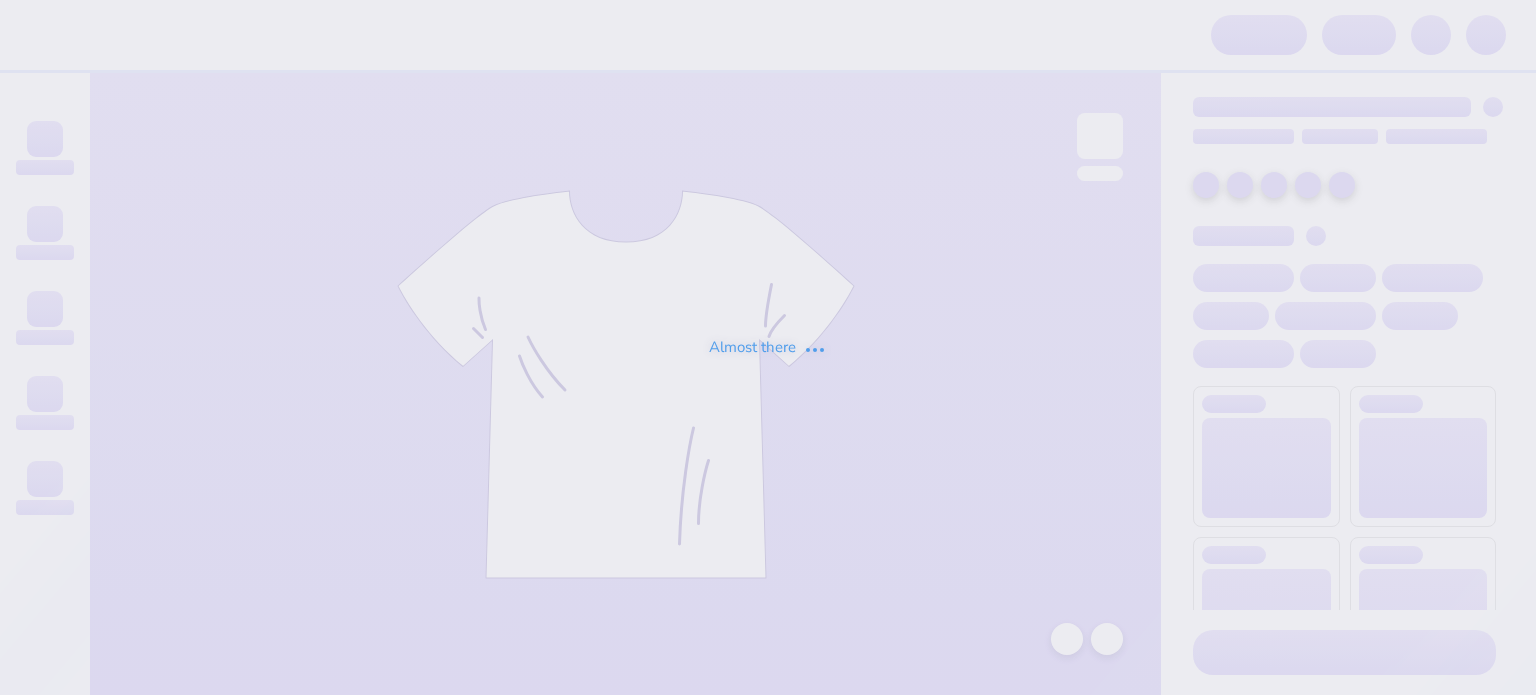 scroll, scrollTop: 0, scrollLeft: 0, axis: both 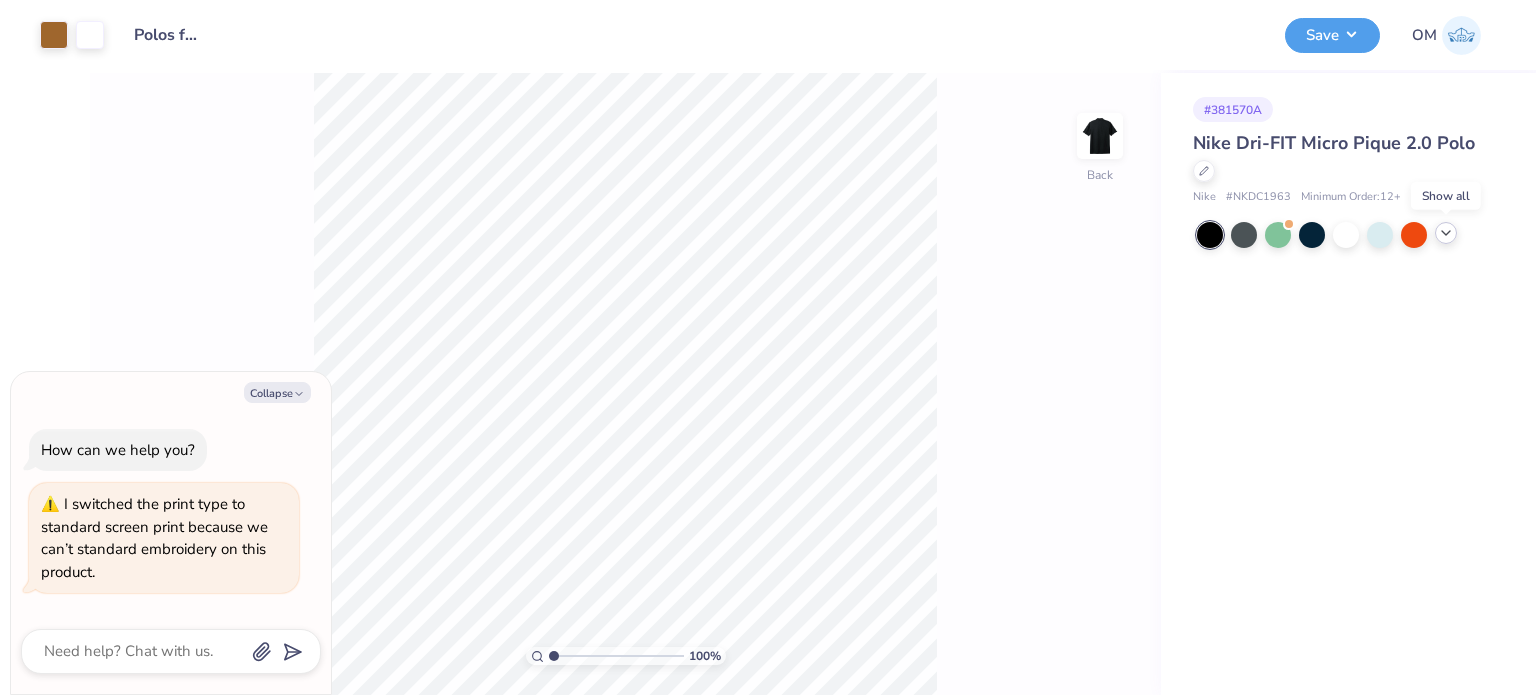 click 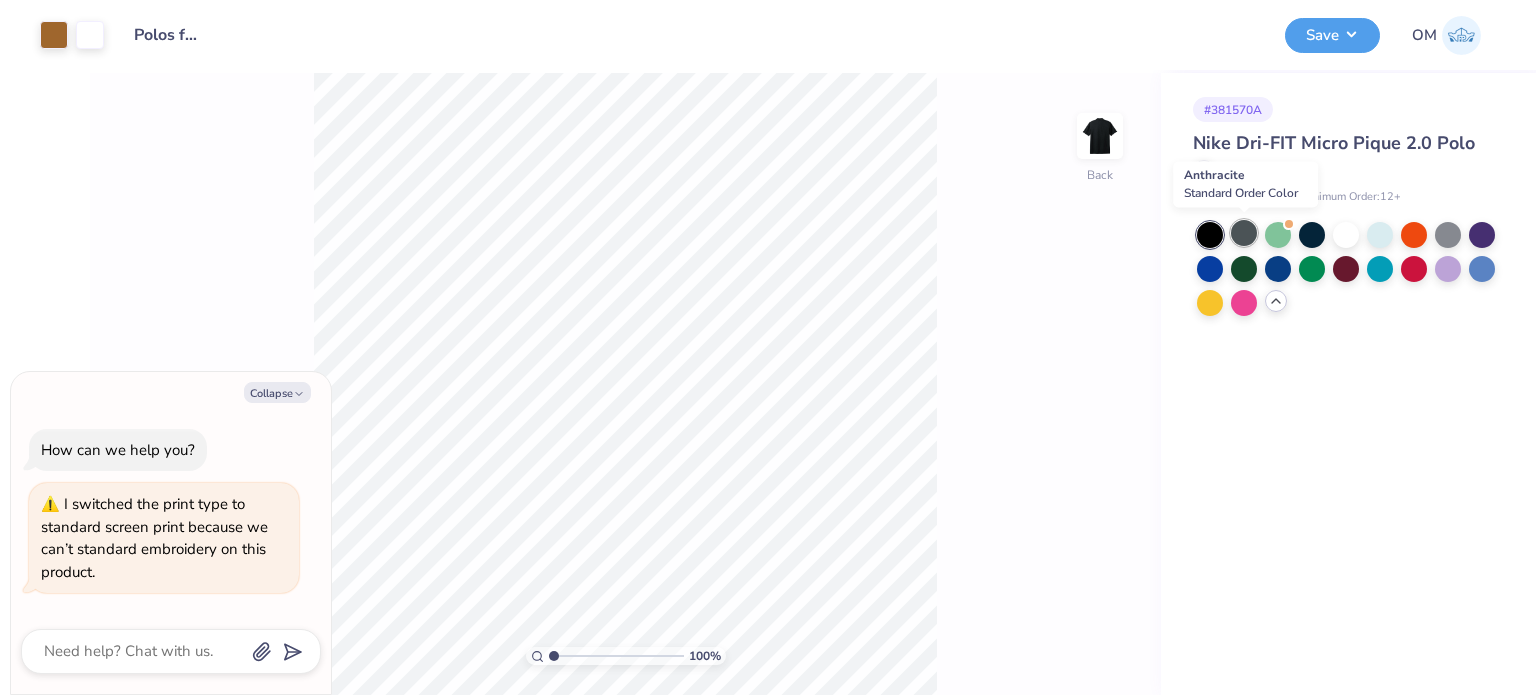 click at bounding box center [1244, 233] 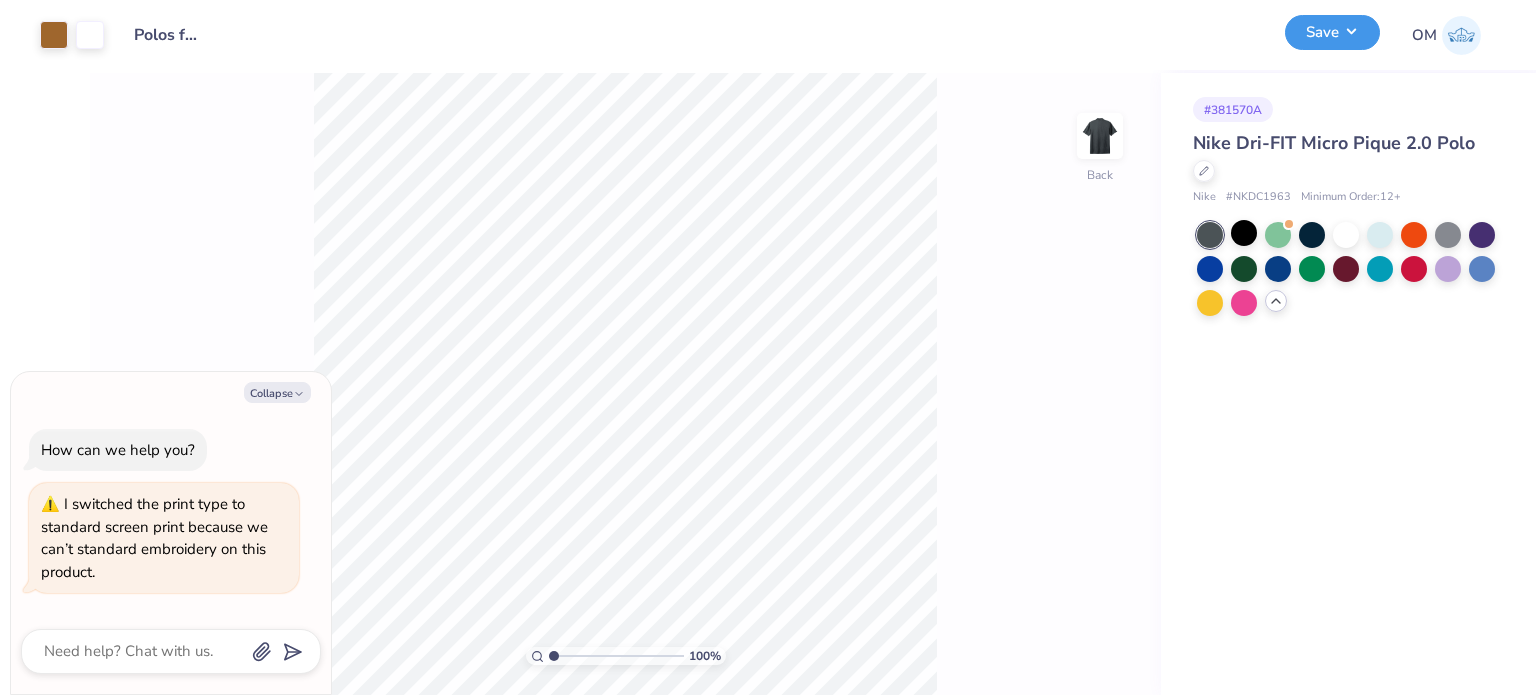 click on "Save" at bounding box center [1332, 32] 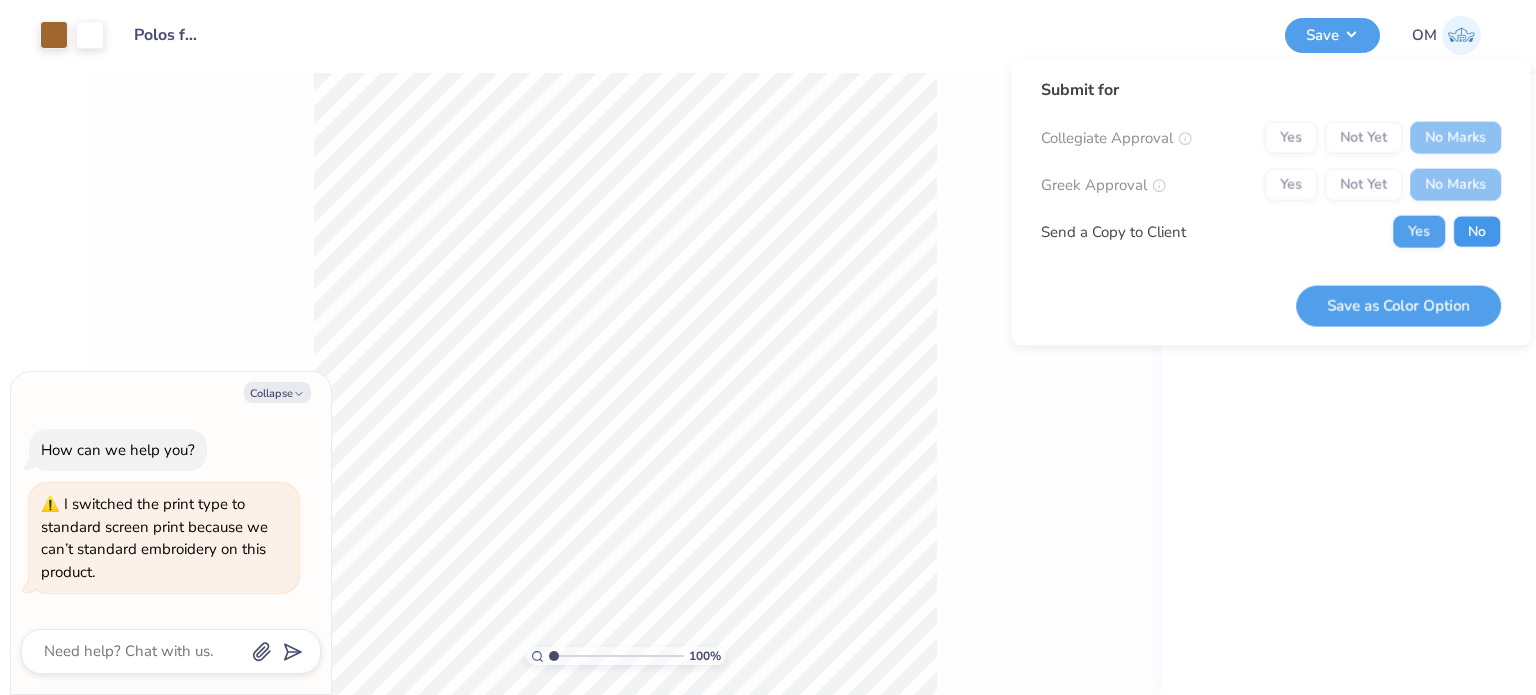 click on "No" at bounding box center (1477, 232) 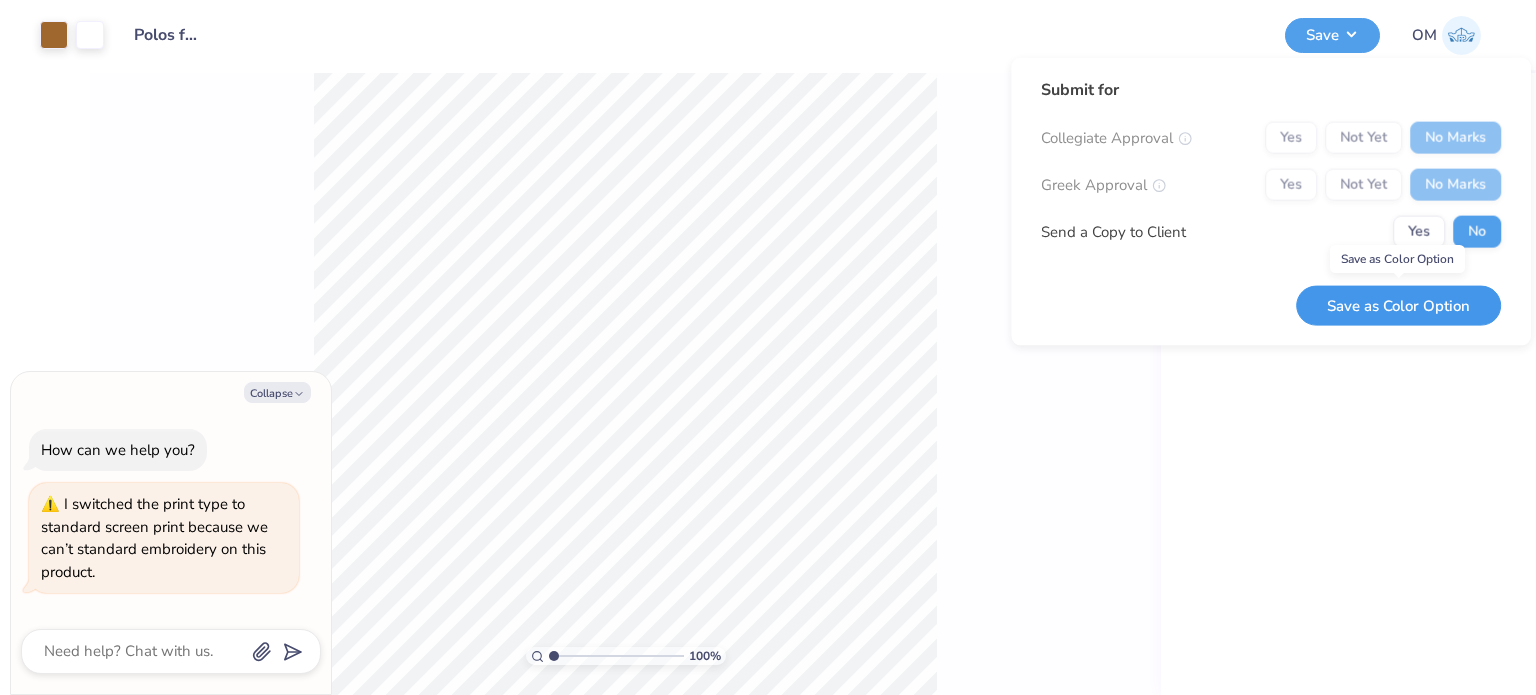 click on "Save as Color Option" at bounding box center (1398, 305) 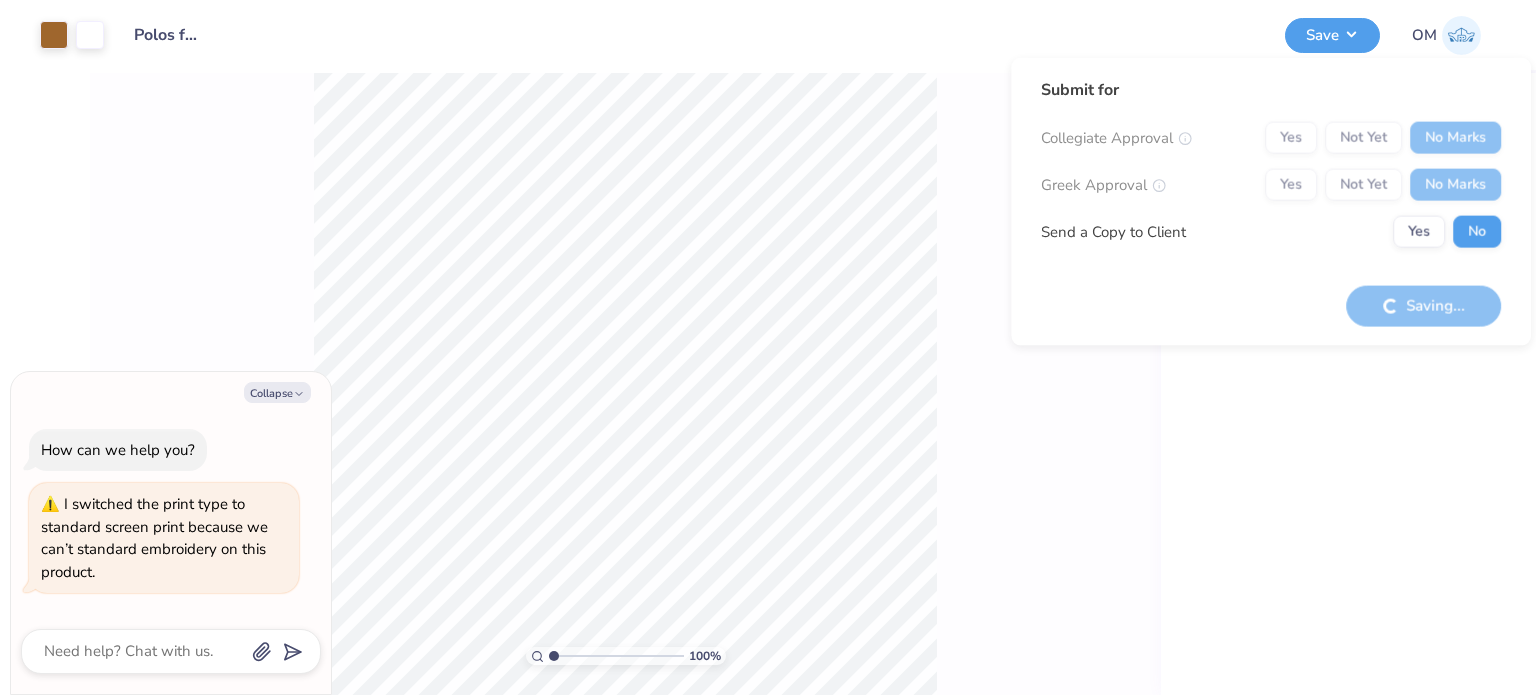 type on "x" 